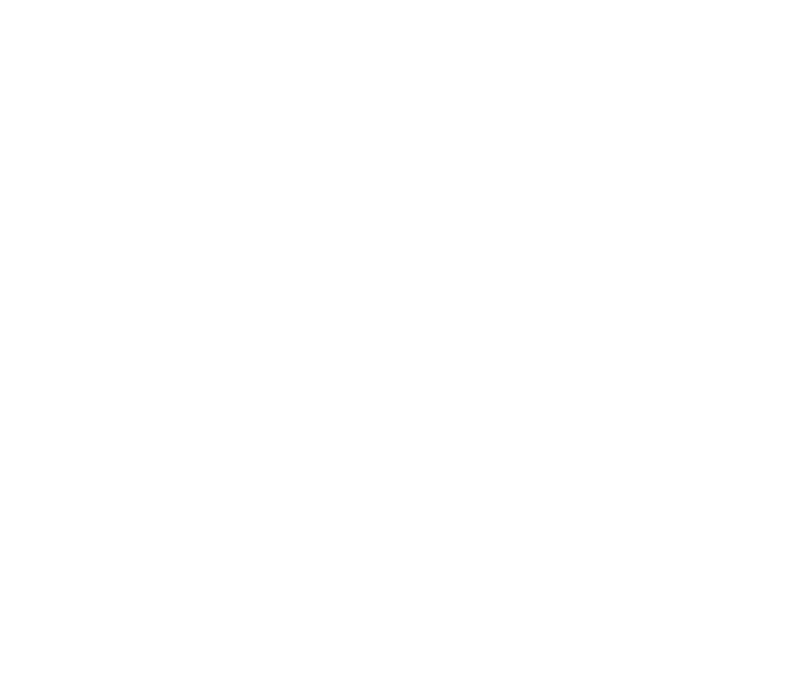 scroll, scrollTop: 0, scrollLeft: 0, axis: both 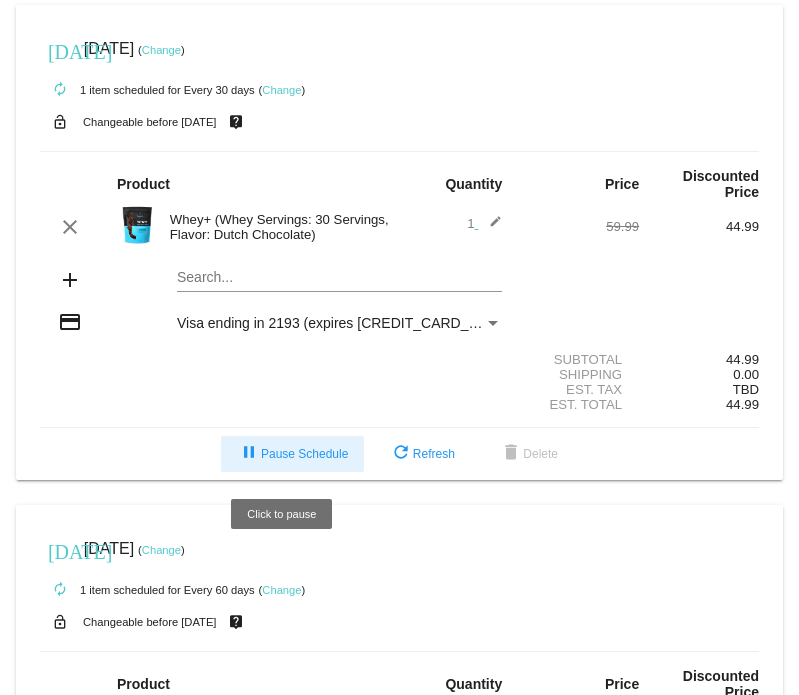 click on "pause  Pause Schedule" 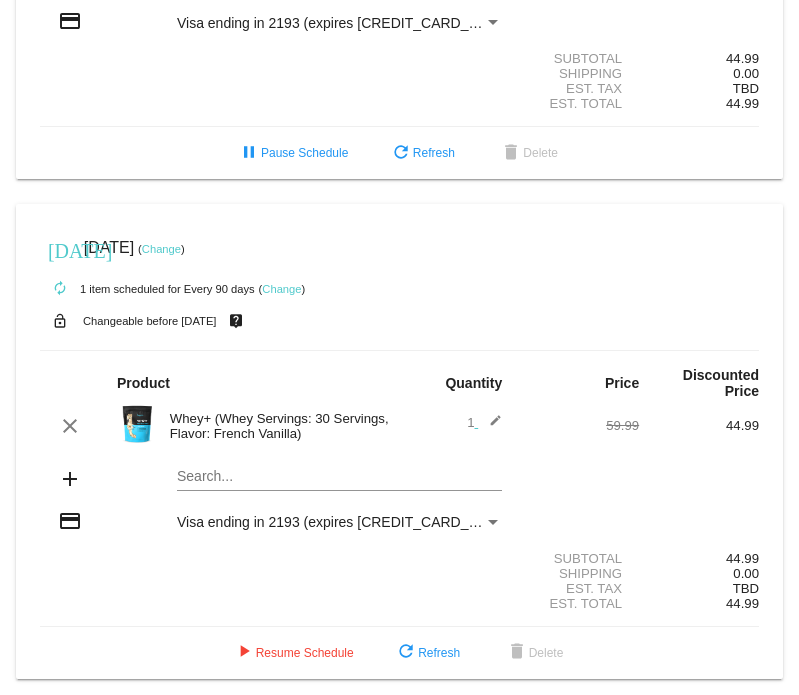 scroll, scrollTop: 818, scrollLeft: 0, axis: vertical 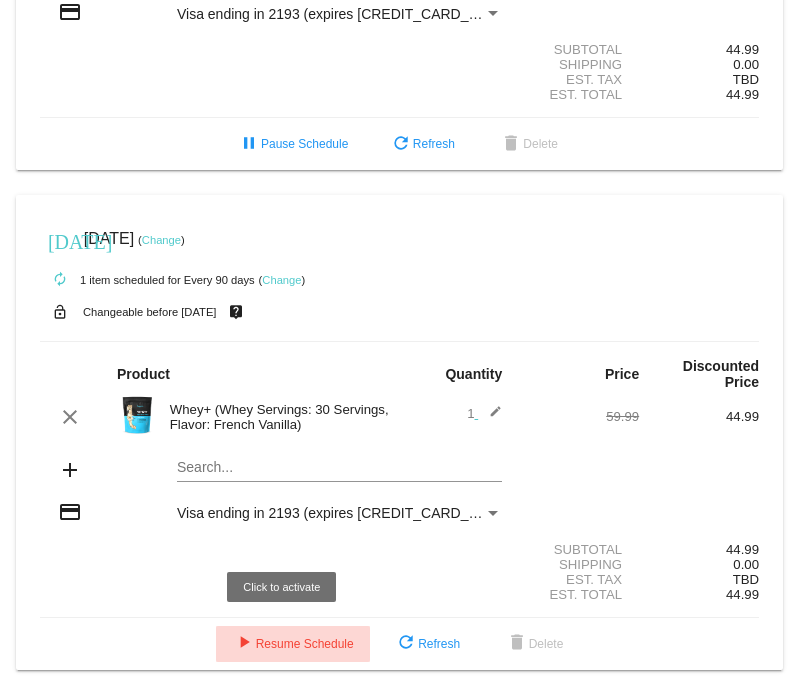 click on "play_arrow  Resume Schedule" 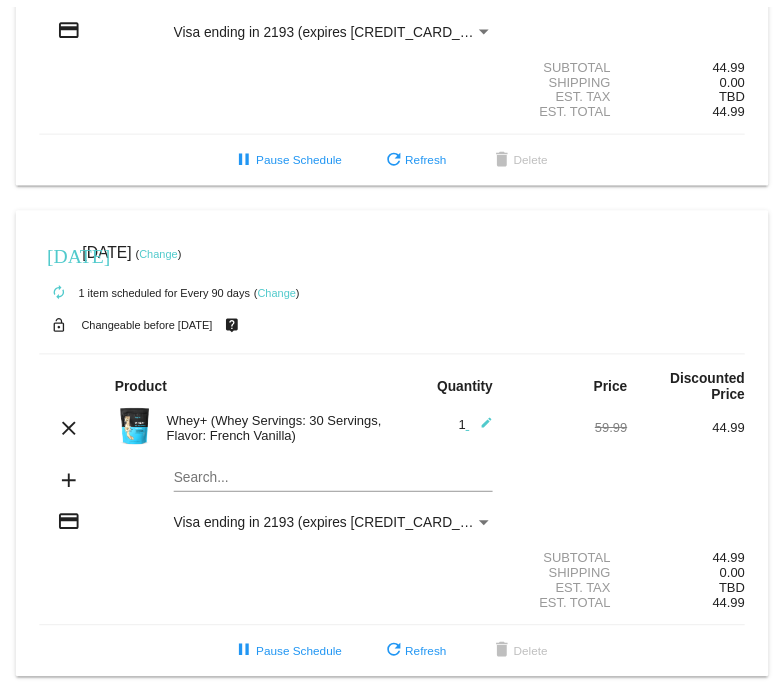 scroll, scrollTop: 818, scrollLeft: 0, axis: vertical 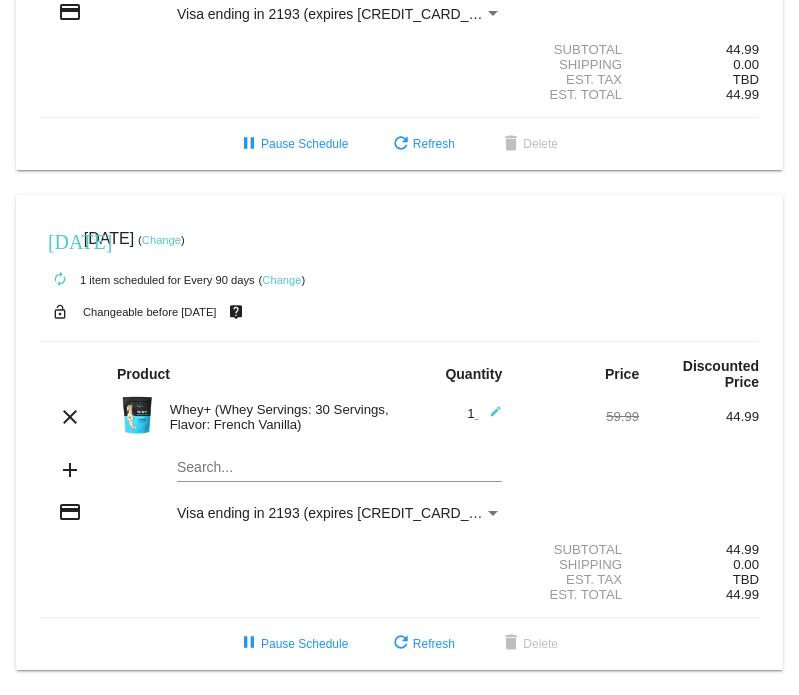 click on "Change" 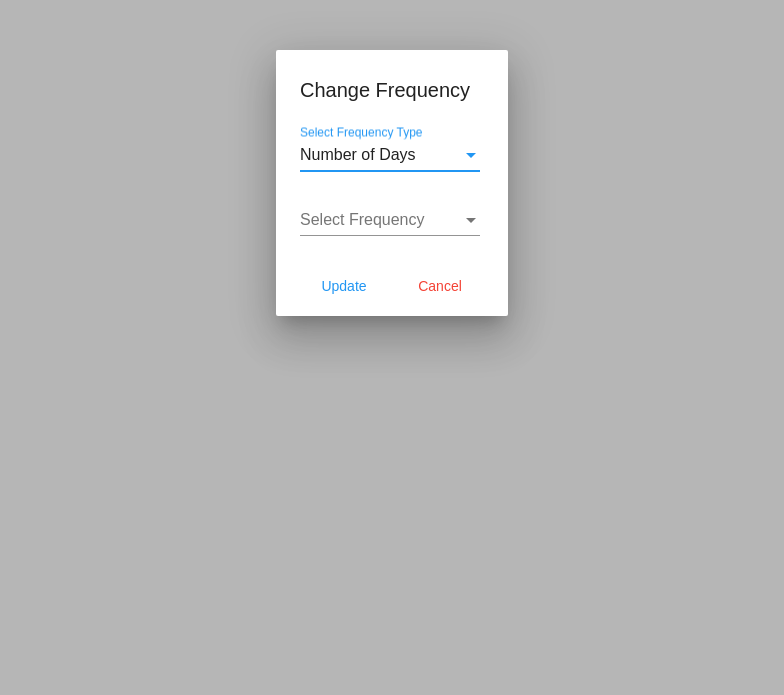 click on "Select Frequency
Select Frequency" at bounding box center [390, 213] 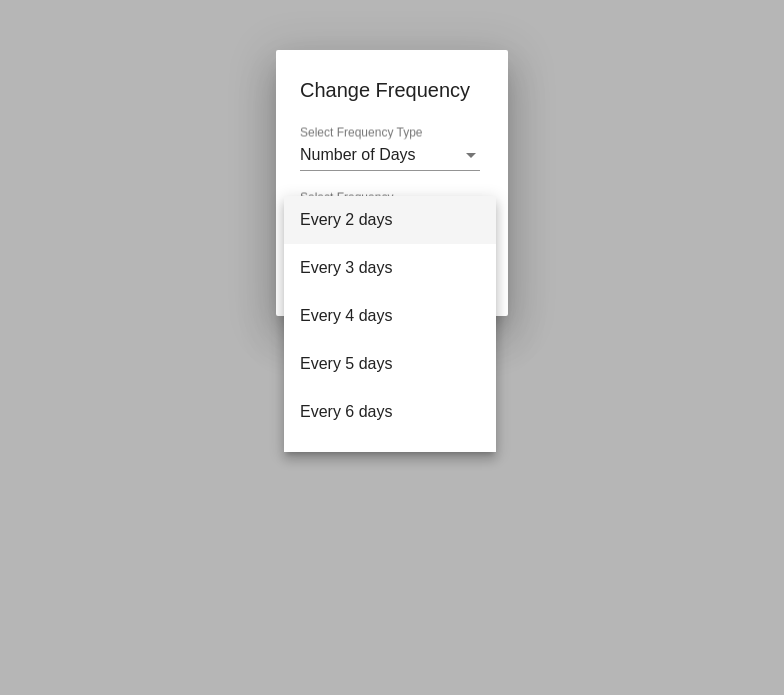click at bounding box center [392, 347] 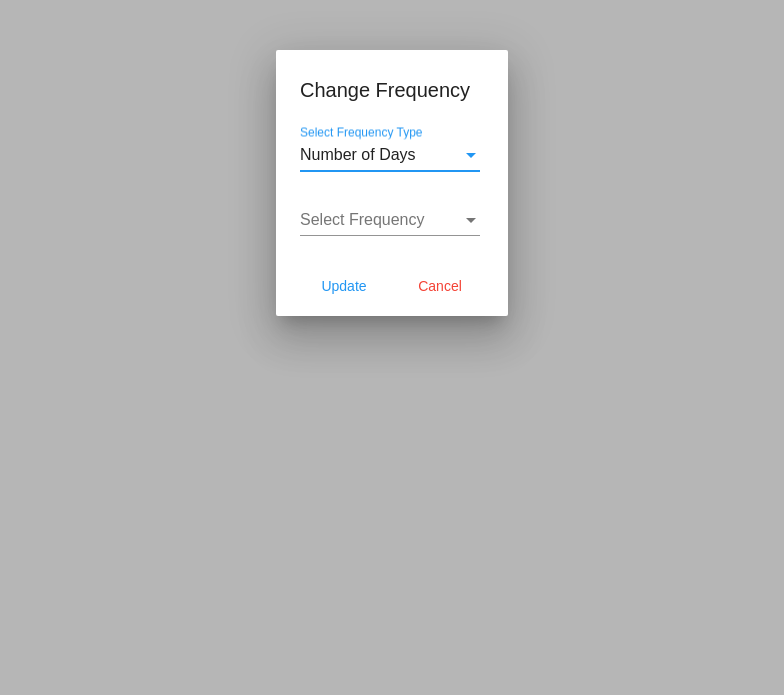 click on "Number of Days" at bounding box center (358, 154) 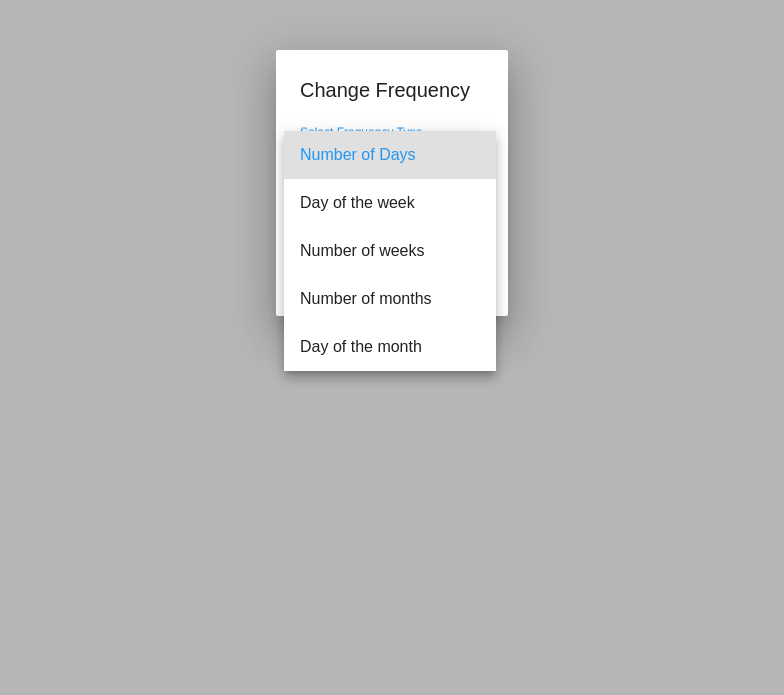 click at bounding box center [392, 347] 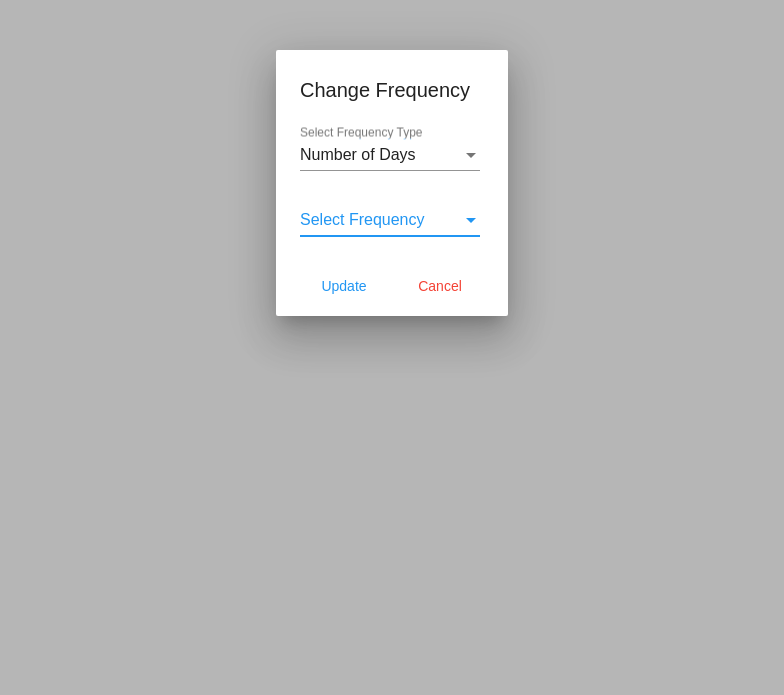 click on "Select Frequency" at bounding box center [362, 219] 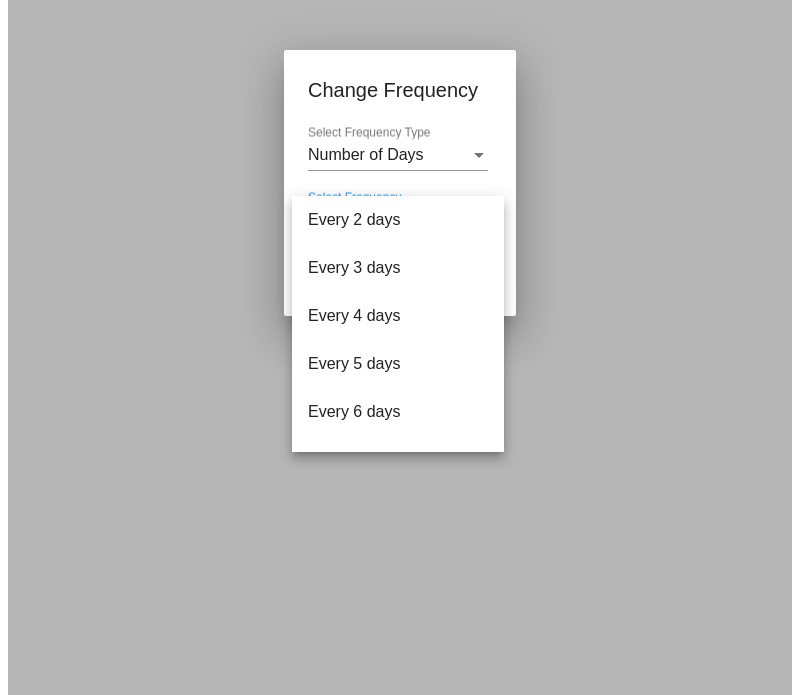 scroll, scrollTop: 80, scrollLeft: 0, axis: vertical 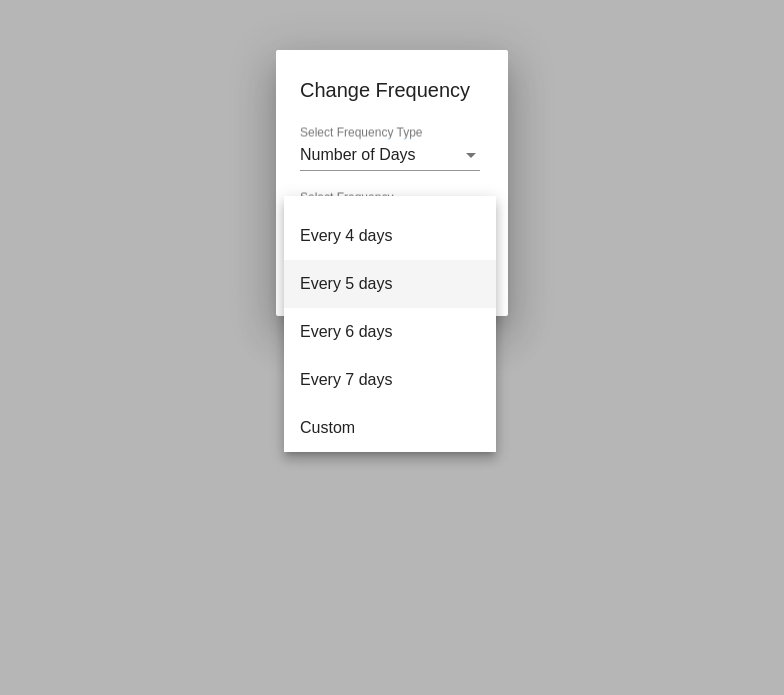 click at bounding box center [392, 347] 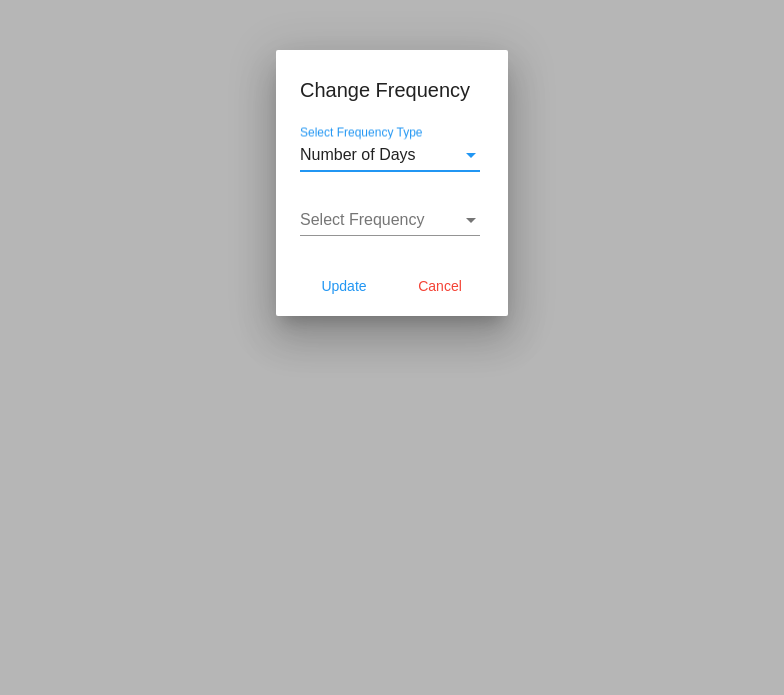 click on "Number of Days" at bounding box center [381, 155] 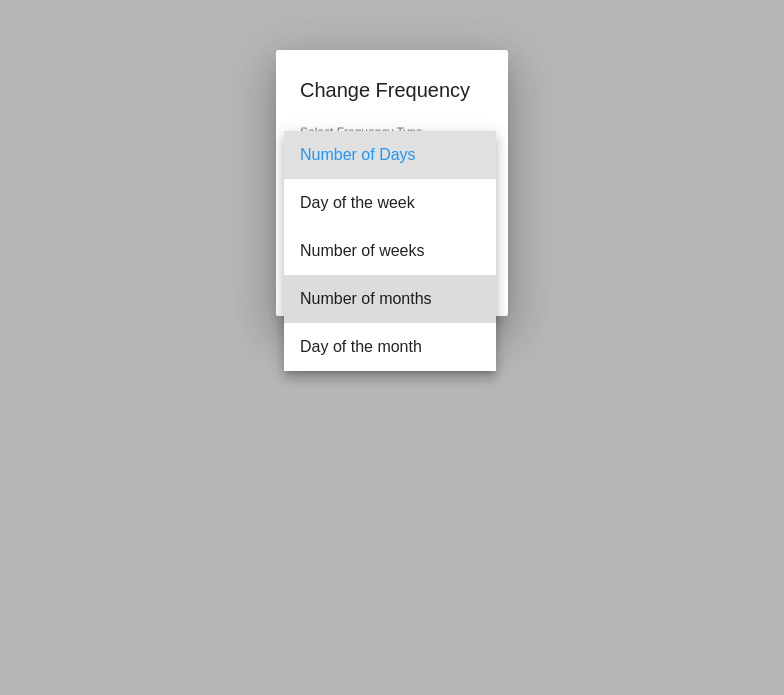 click on "Number of months" at bounding box center [390, 299] 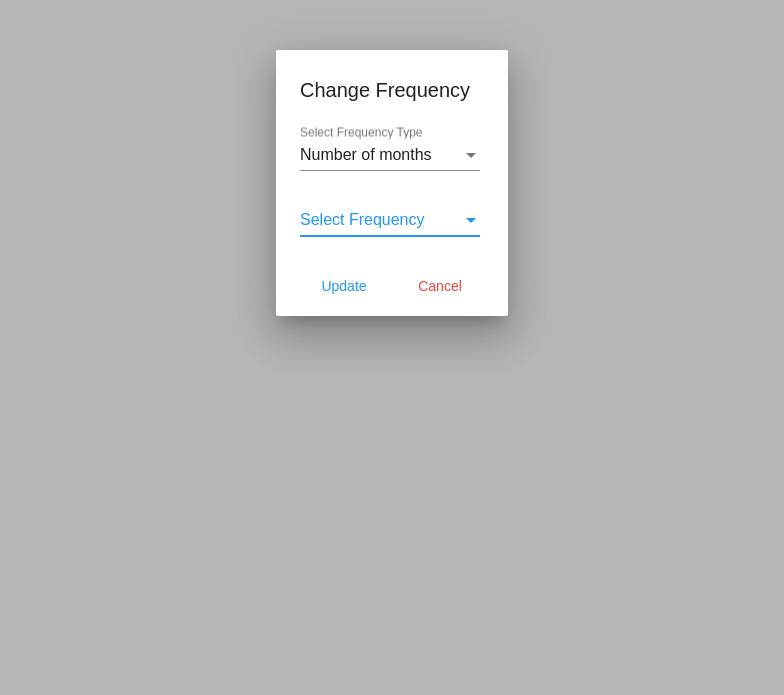 click on "Select Frequency" at bounding box center [381, 220] 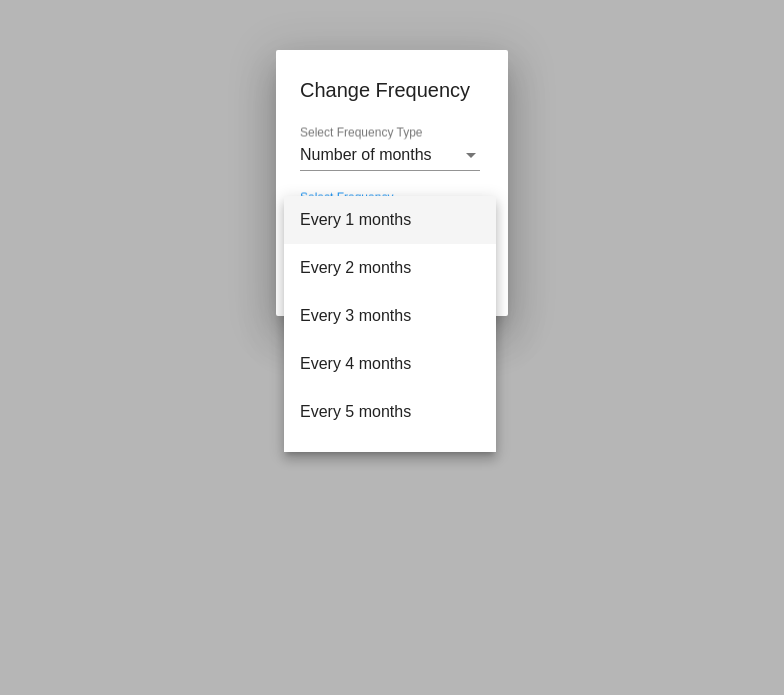 click on "Every 1 months" at bounding box center [390, 220] 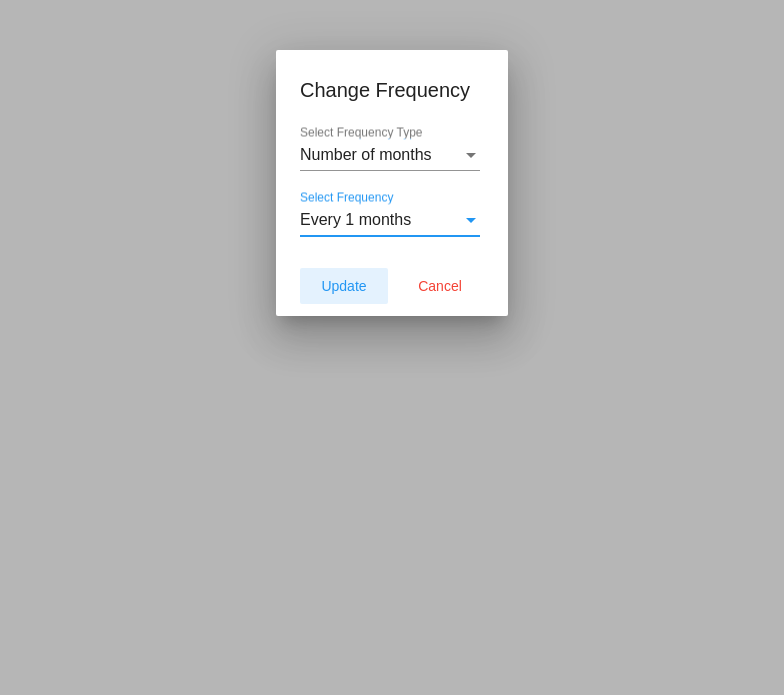 click on "Update" 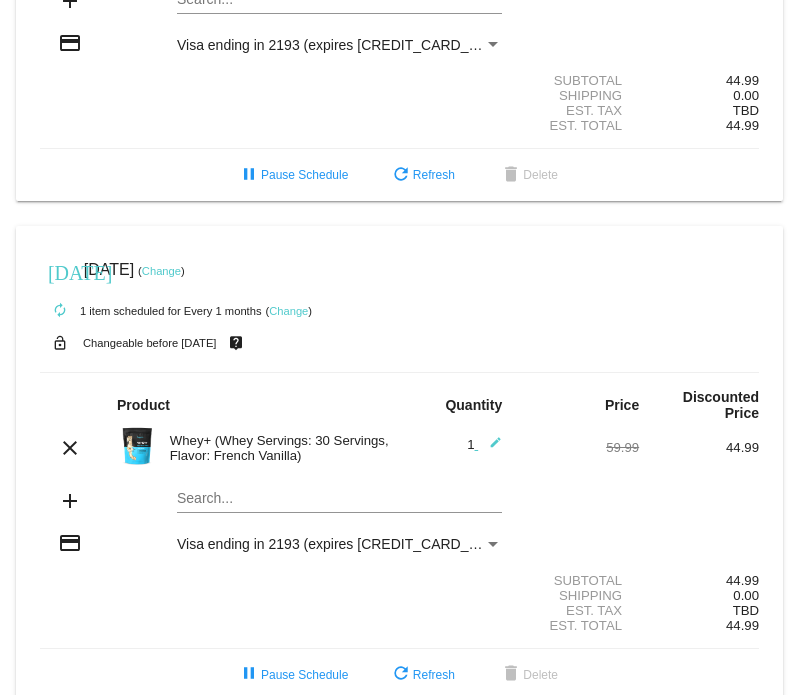 scroll, scrollTop: 0, scrollLeft: 0, axis: both 